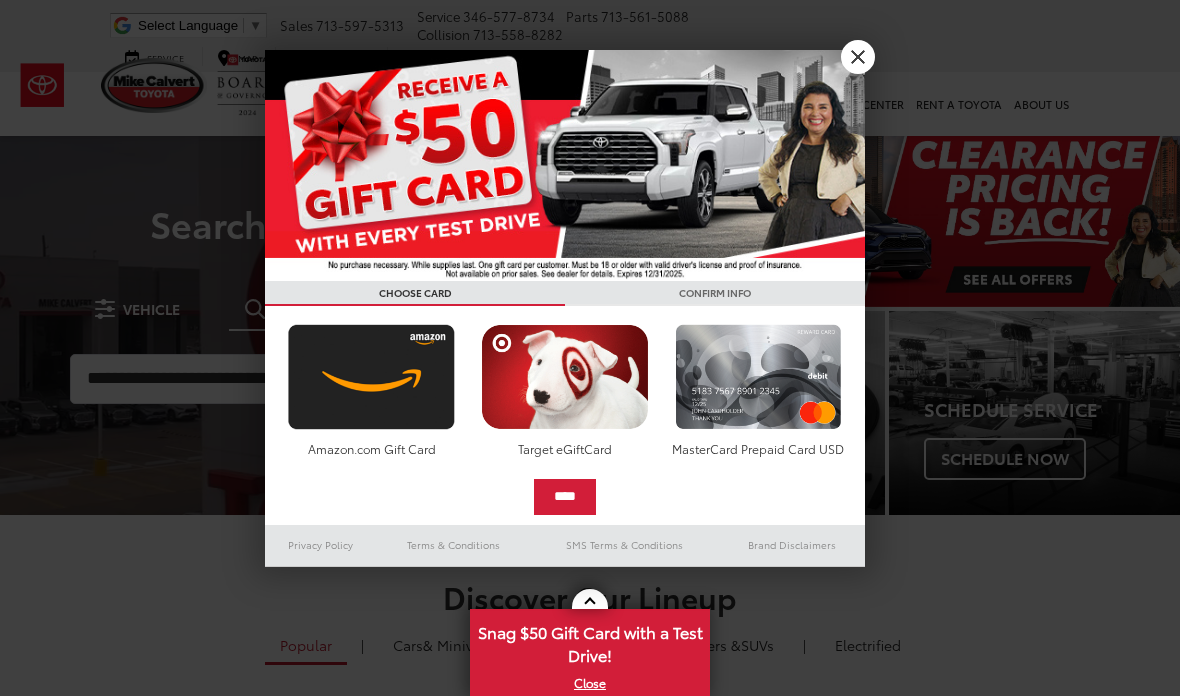 scroll, scrollTop: 0, scrollLeft: 0, axis: both 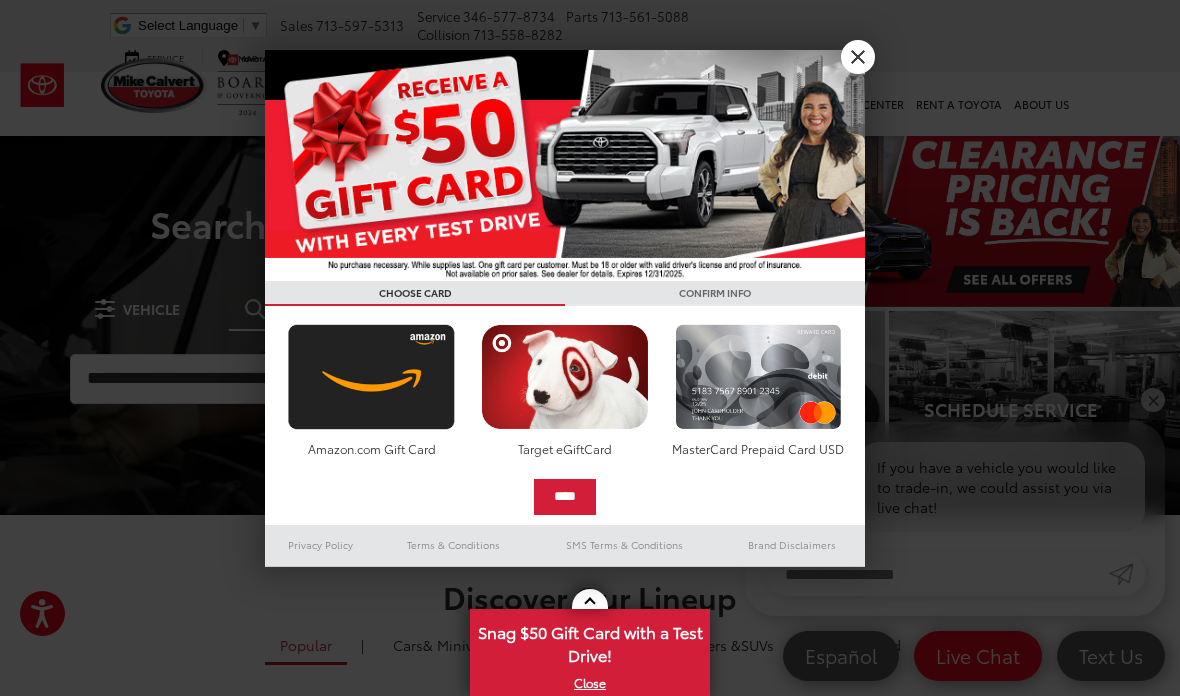 click on "X" at bounding box center [858, 57] 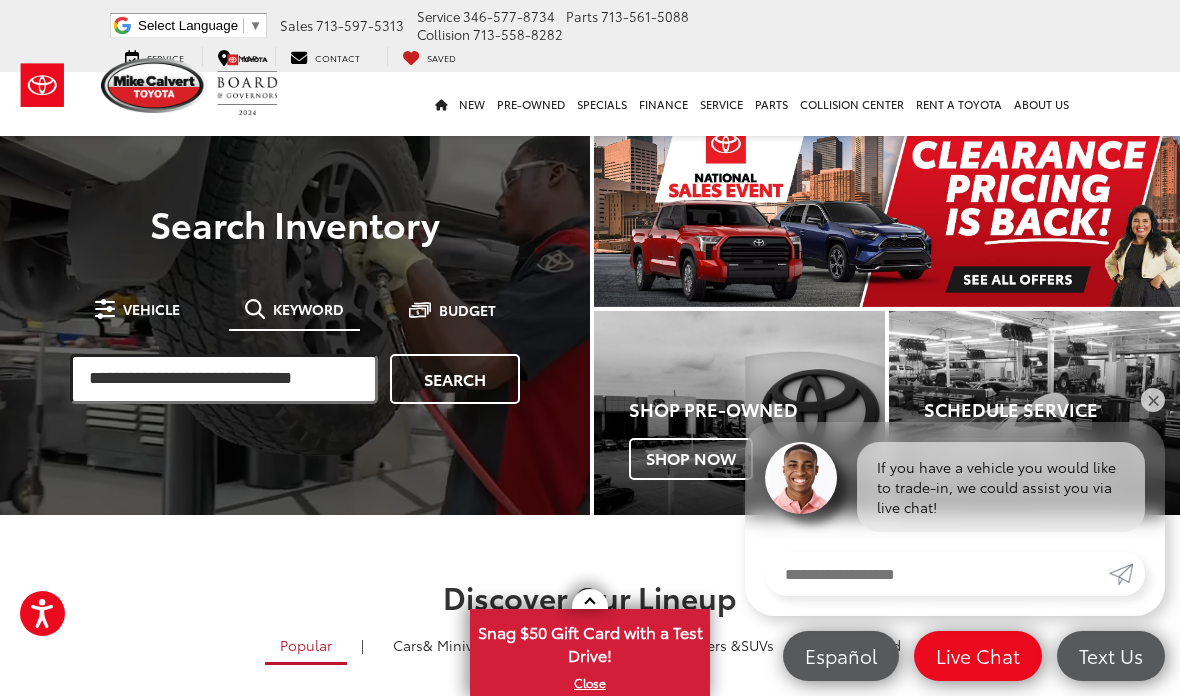 click at bounding box center [224, 379] 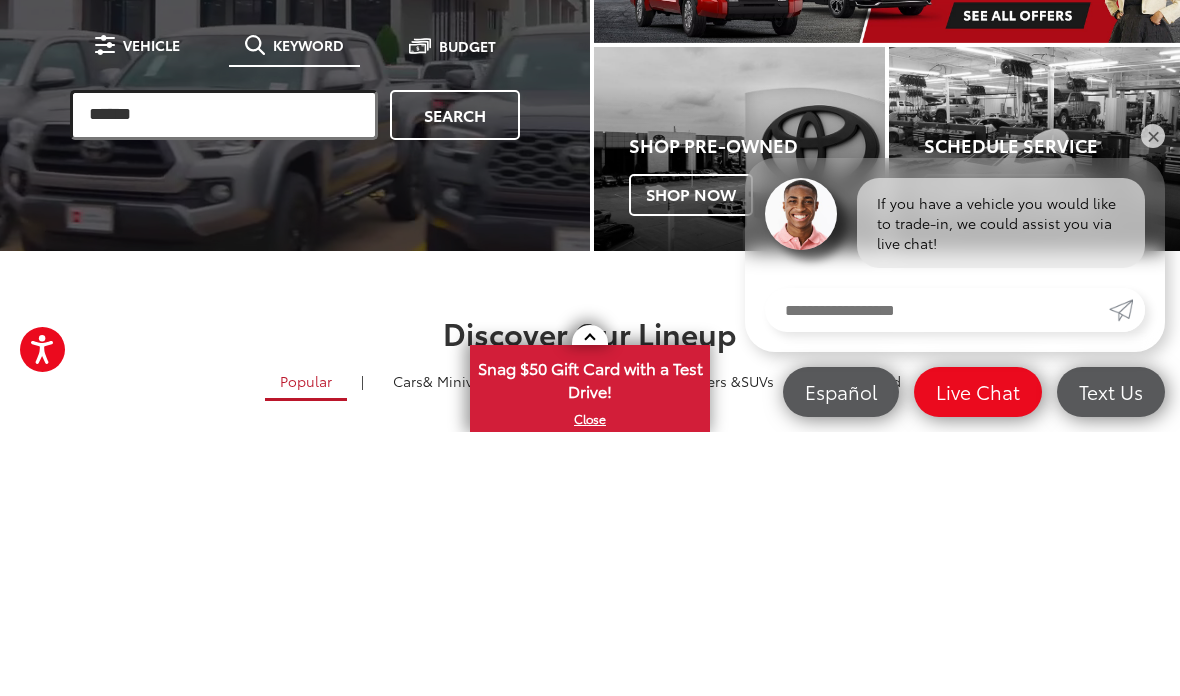 type on "******" 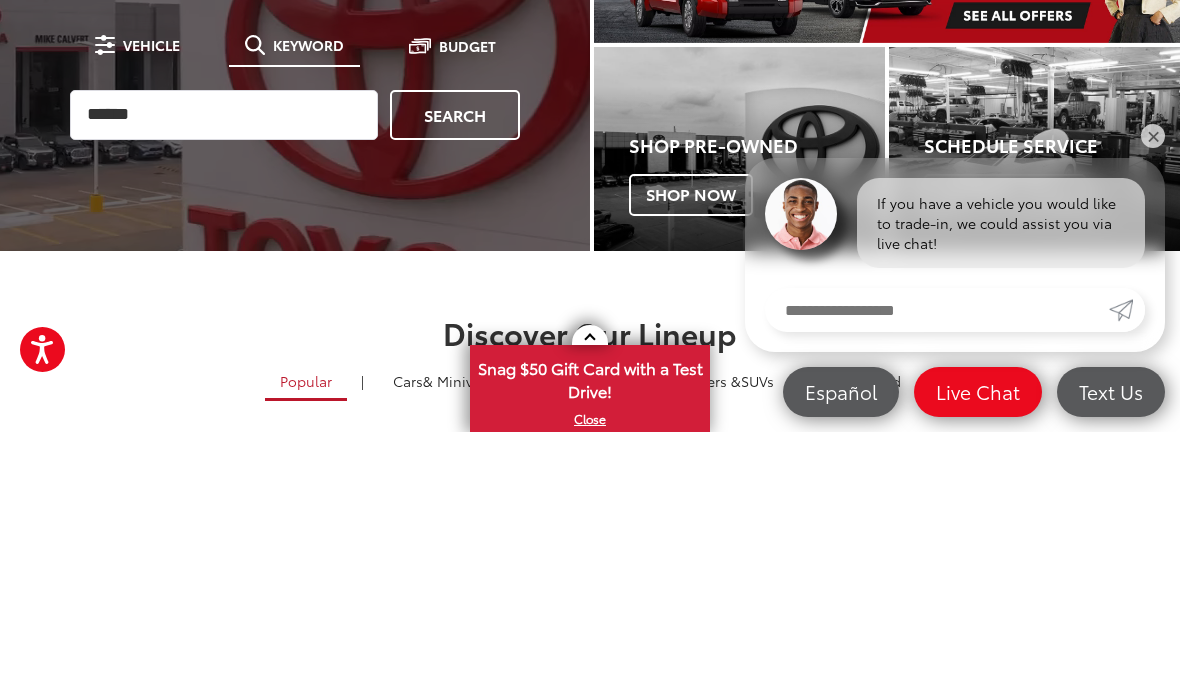 click on "Search" at bounding box center (455, 379) 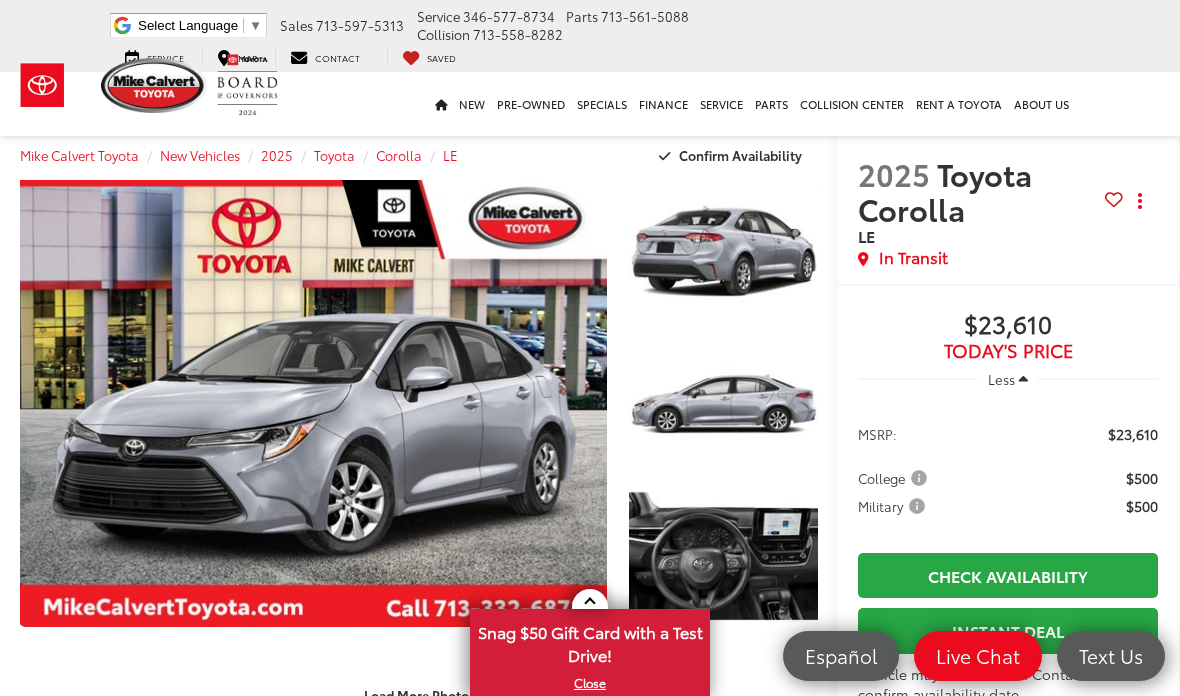 scroll, scrollTop: 244, scrollLeft: 0, axis: vertical 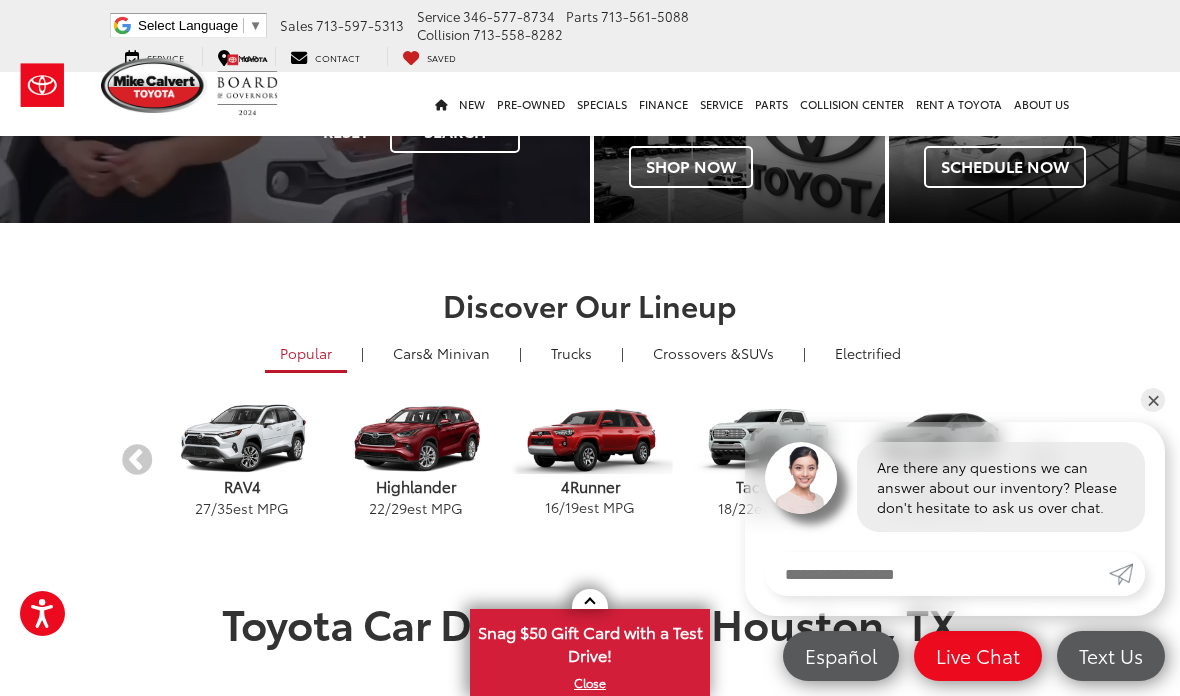 click on "Snag $50 Gift Card with a Test Drive!" at bounding box center [590, 641] 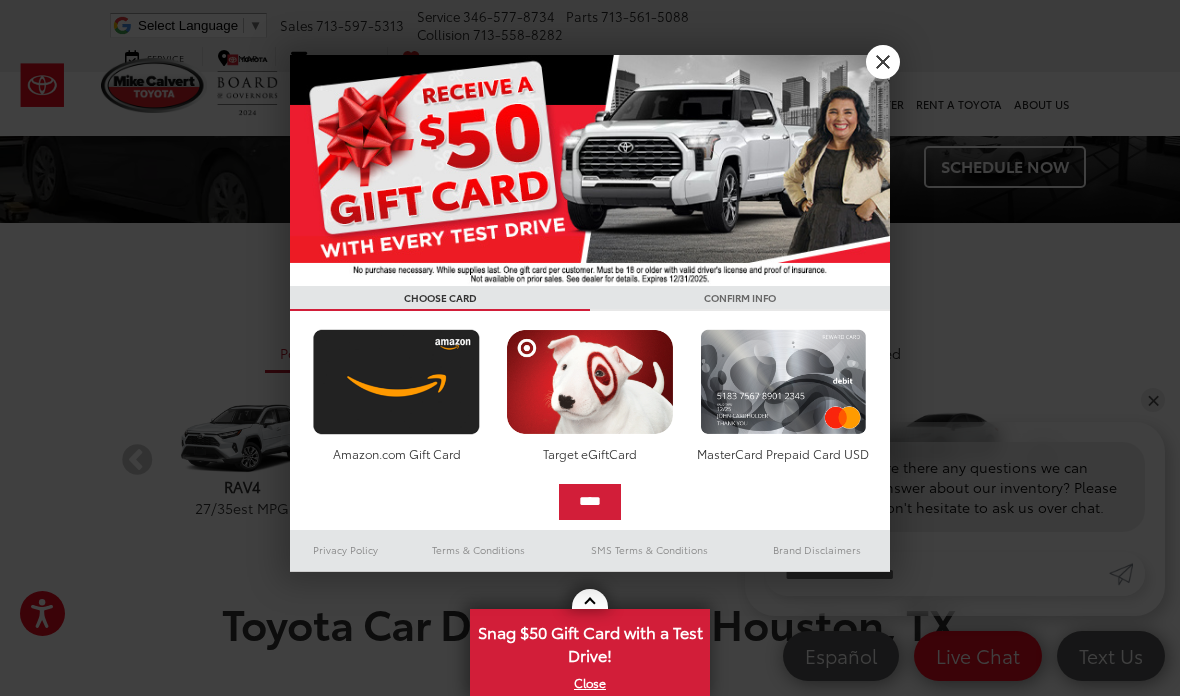 click at bounding box center (396, 382) 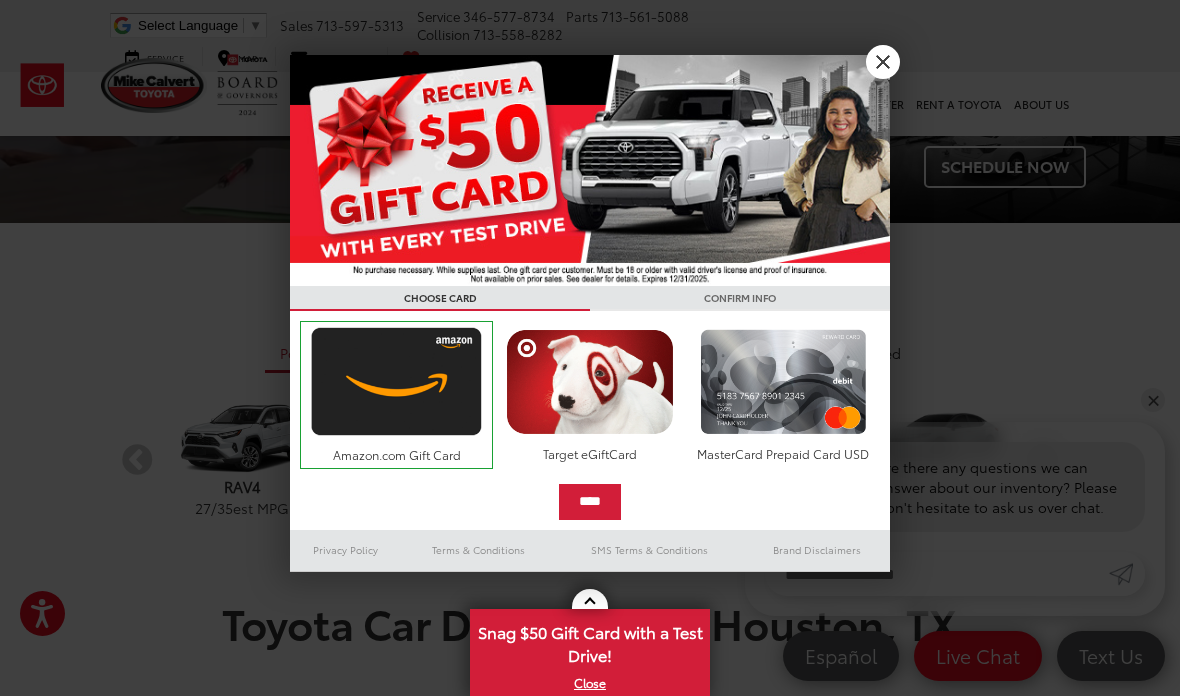 click on "****" at bounding box center (590, 502) 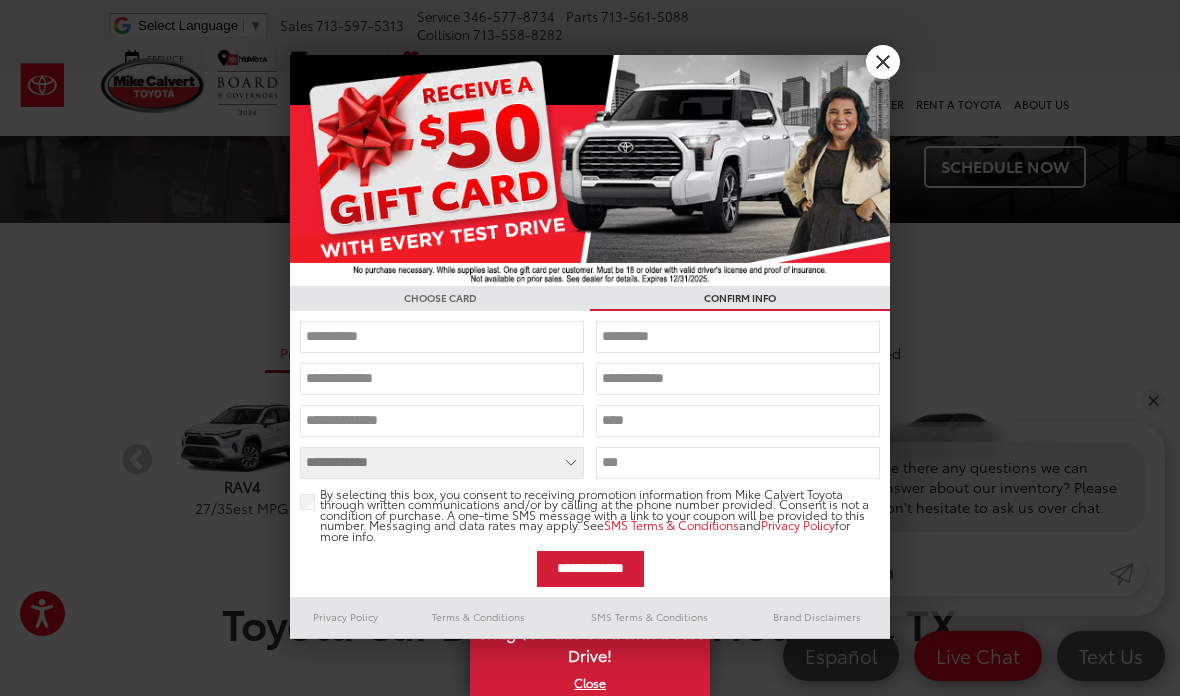 click at bounding box center [590, 170] 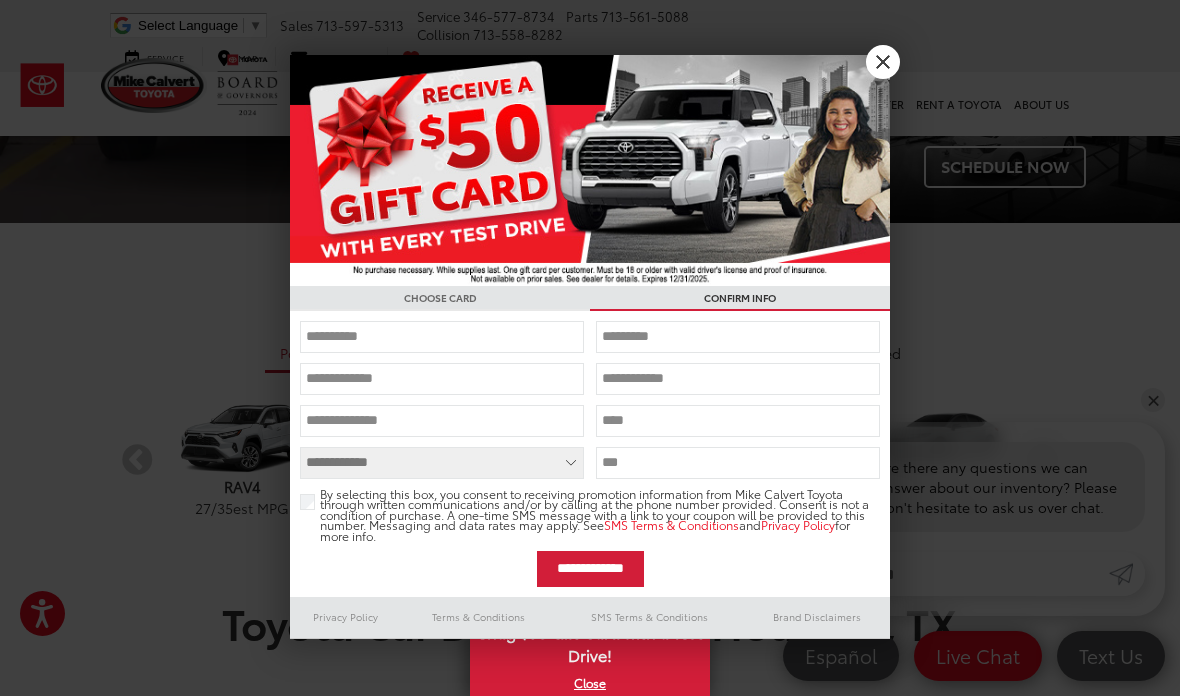 click at bounding box center (442, 337) 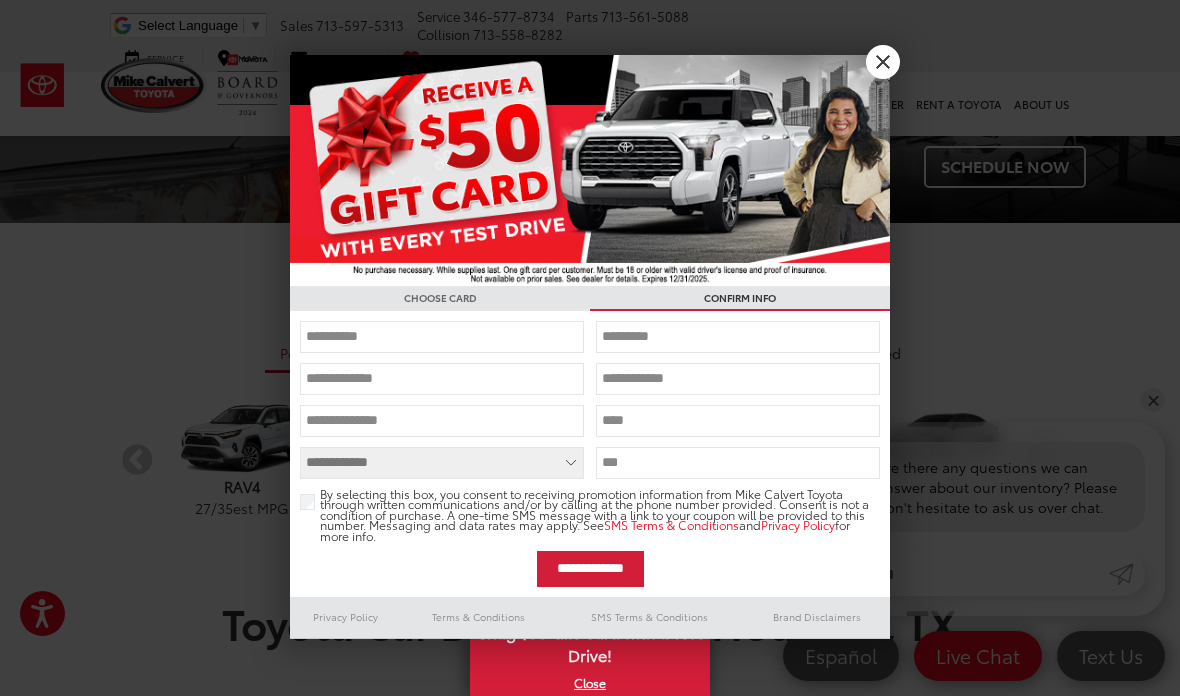 scroll, scrollTop: 291, scrollLeft: 0, axis: vertical 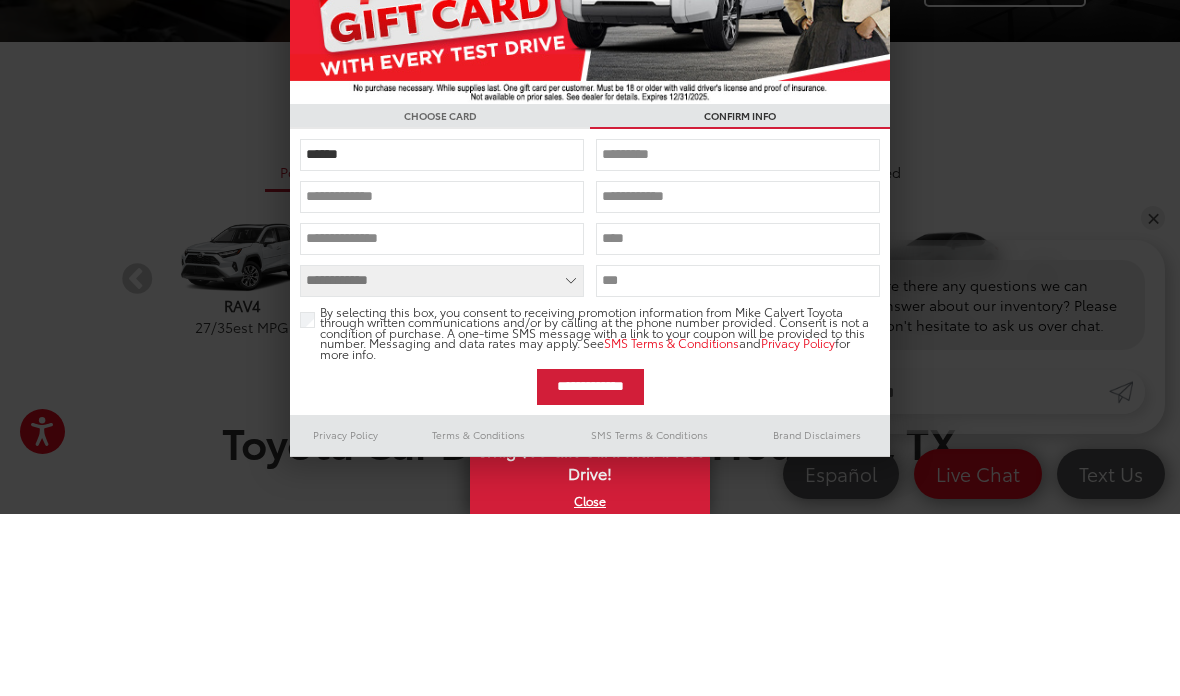 type on "******" 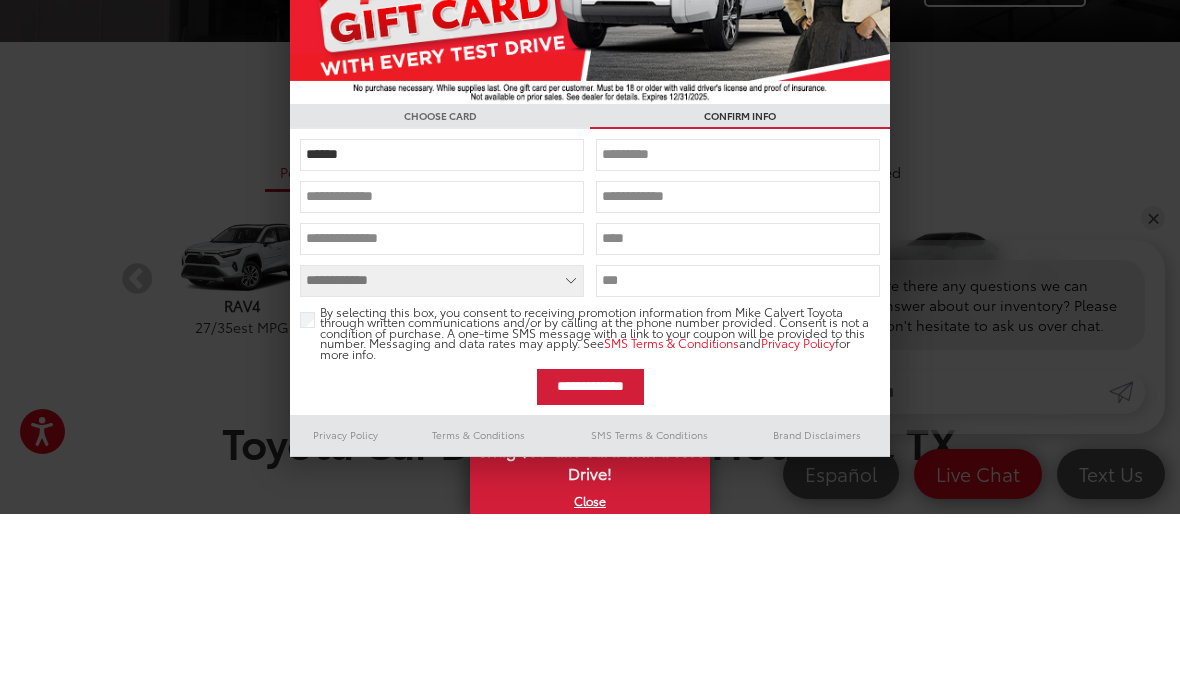 click at bounding box center (738, 337) 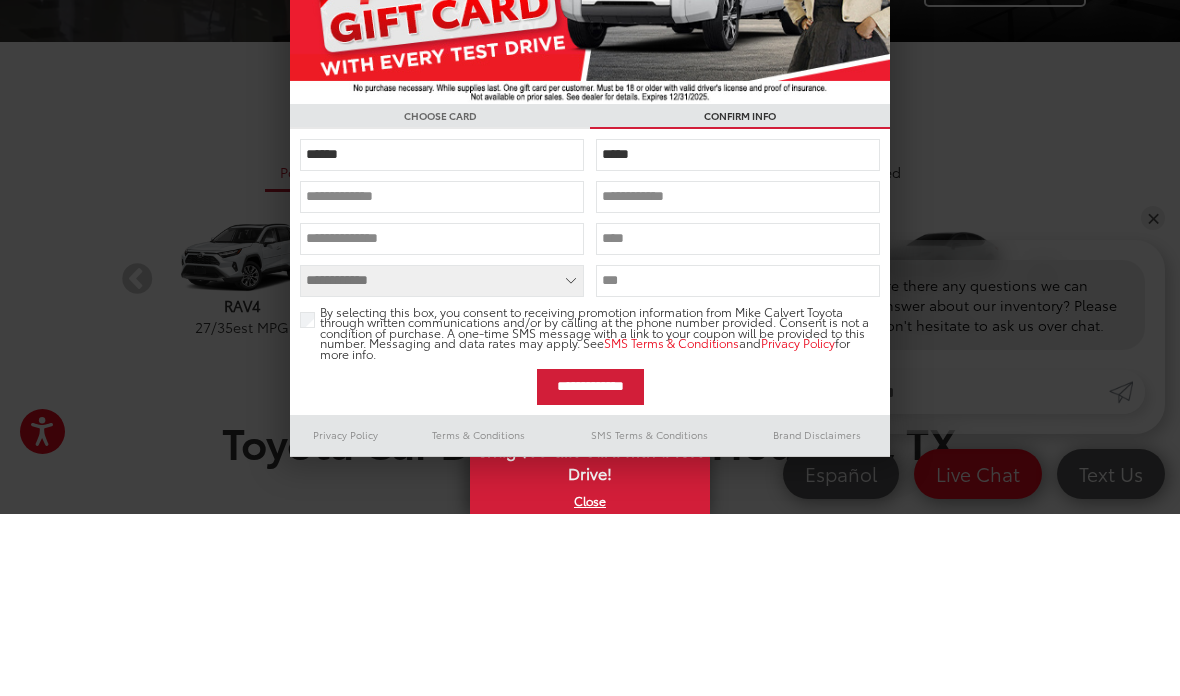 type on "*****" 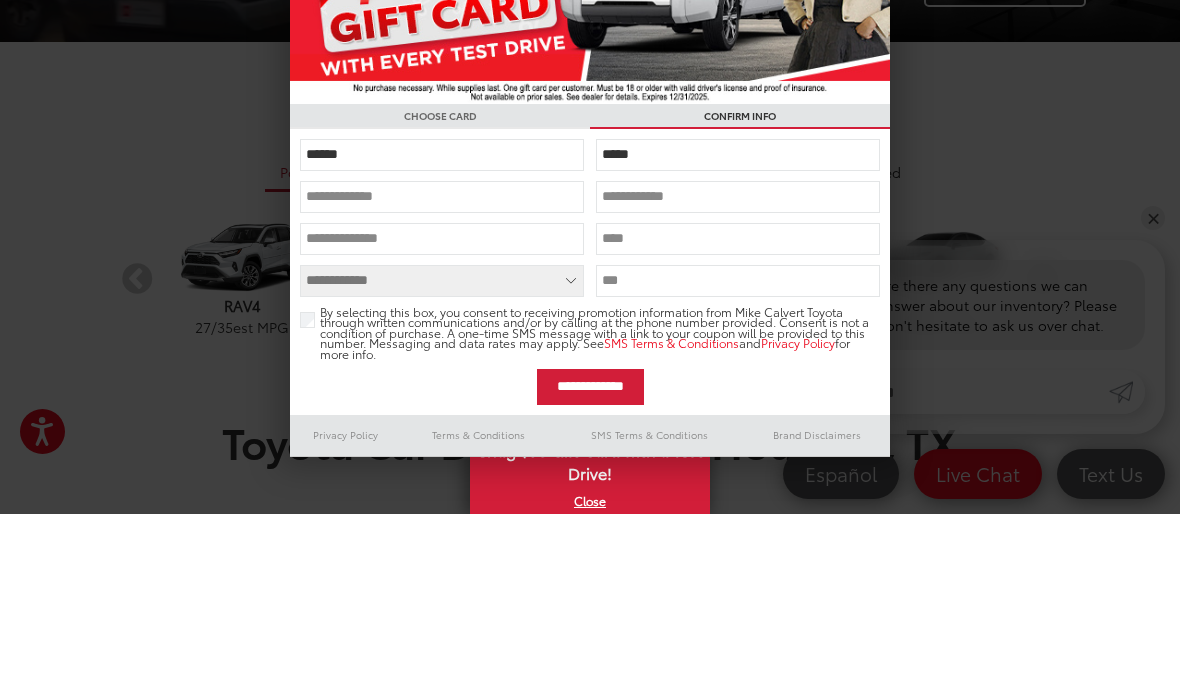 click at bounding box center [442, 379] 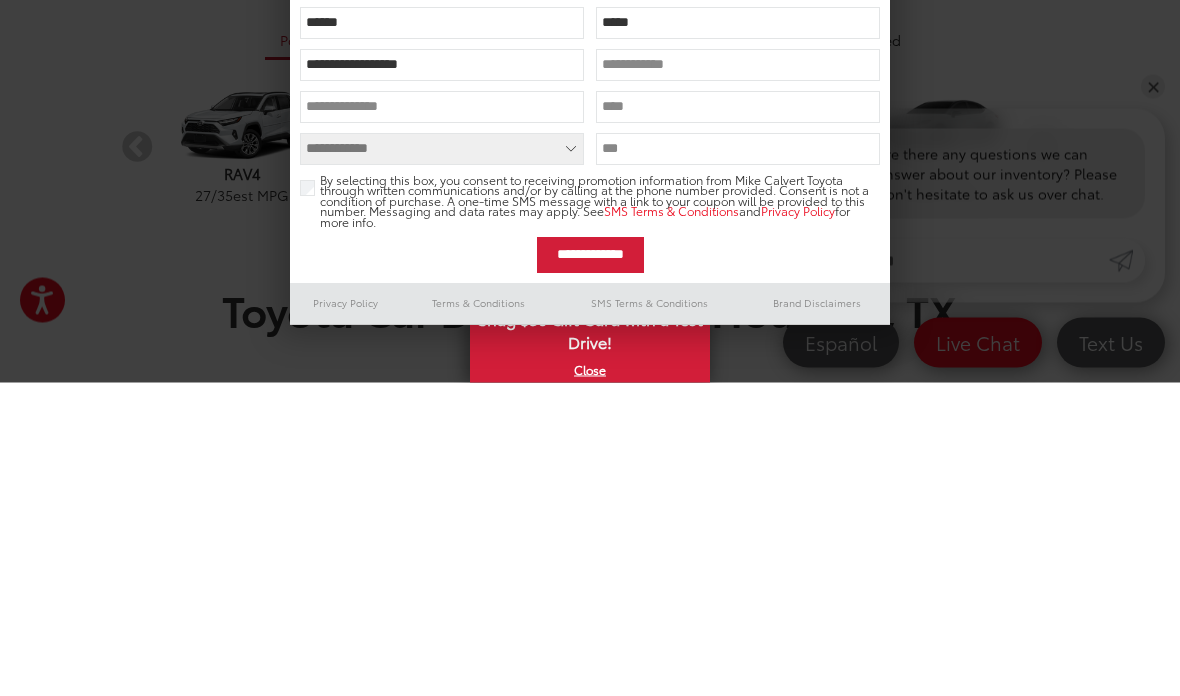 type on "**********" 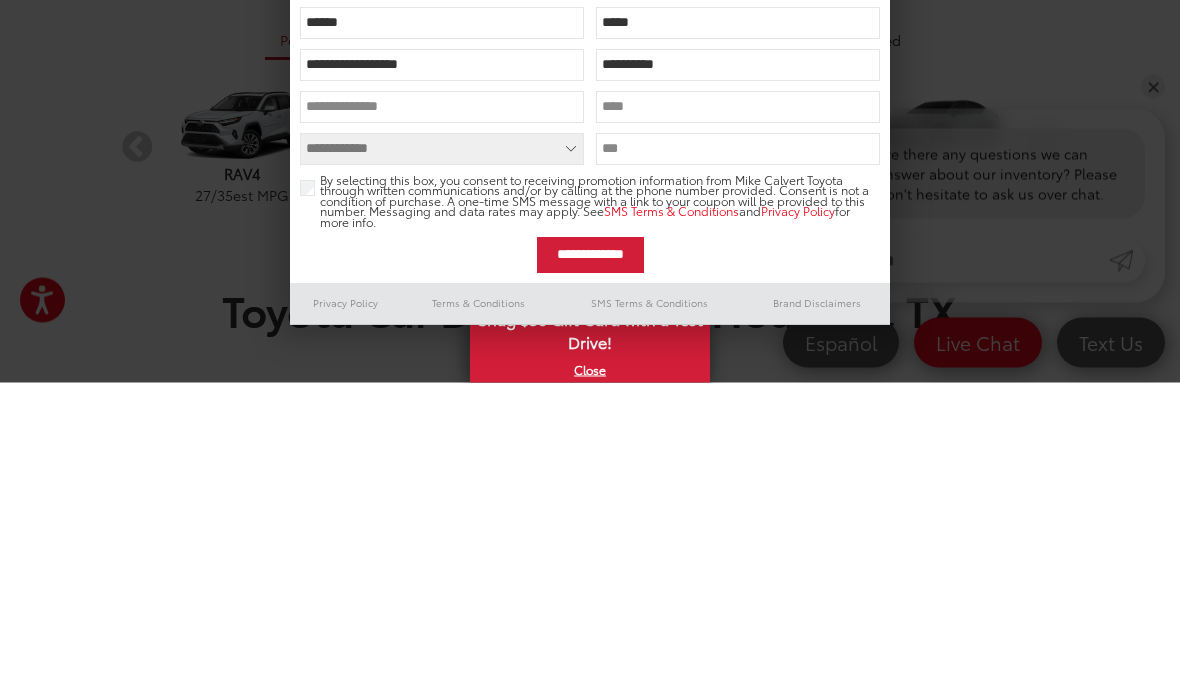 type on "**********" 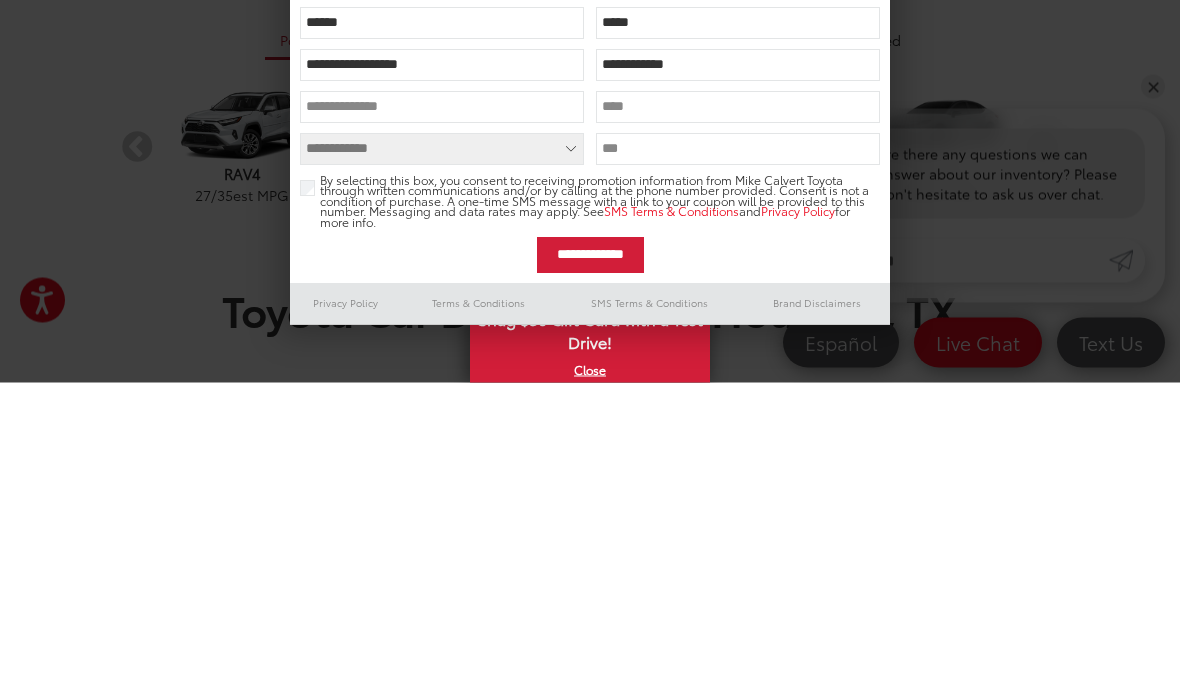 click at bounding box center (442, 421) 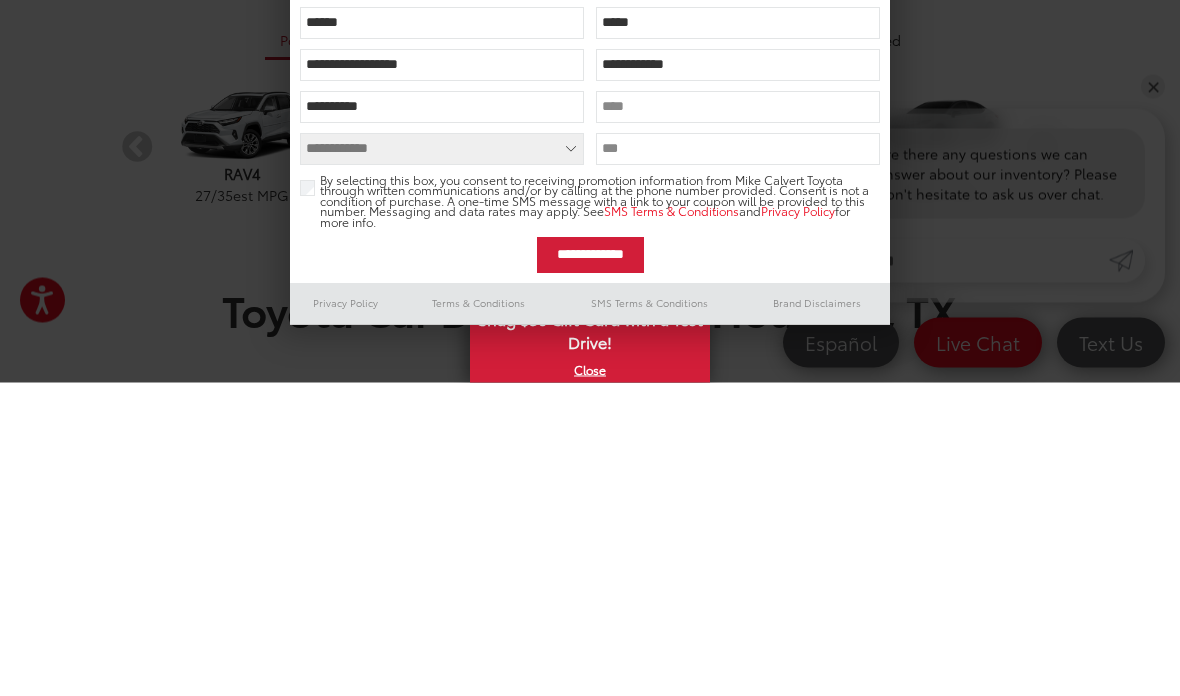 type on "**********" 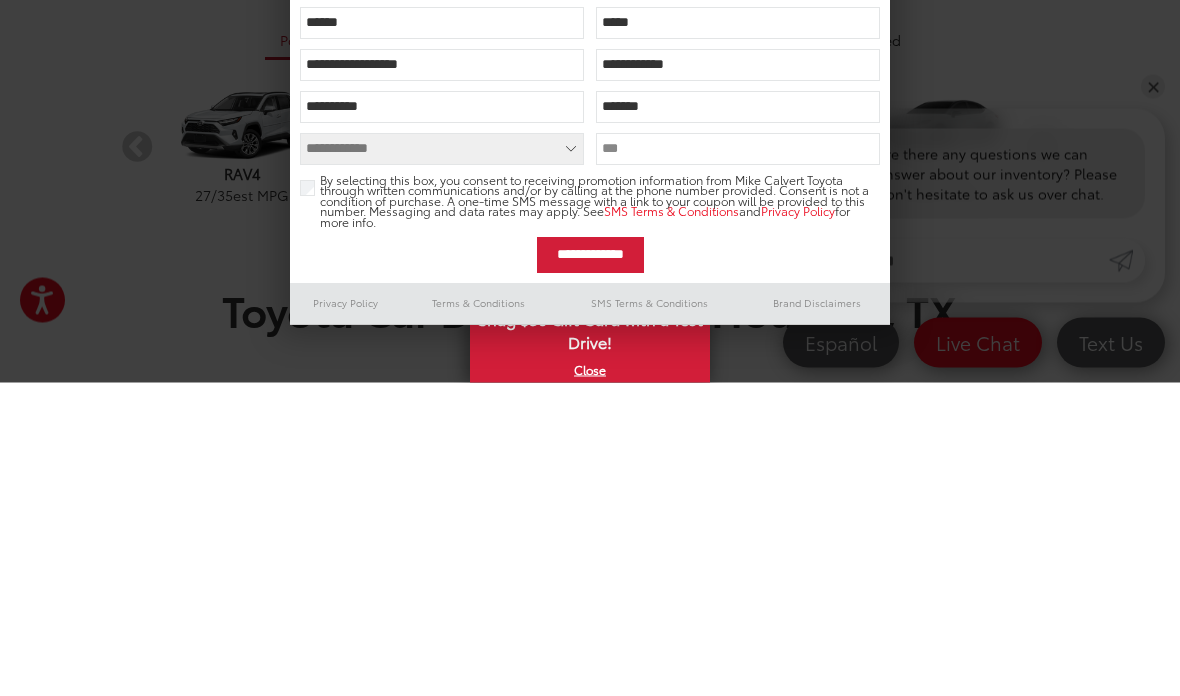 type on "*******" 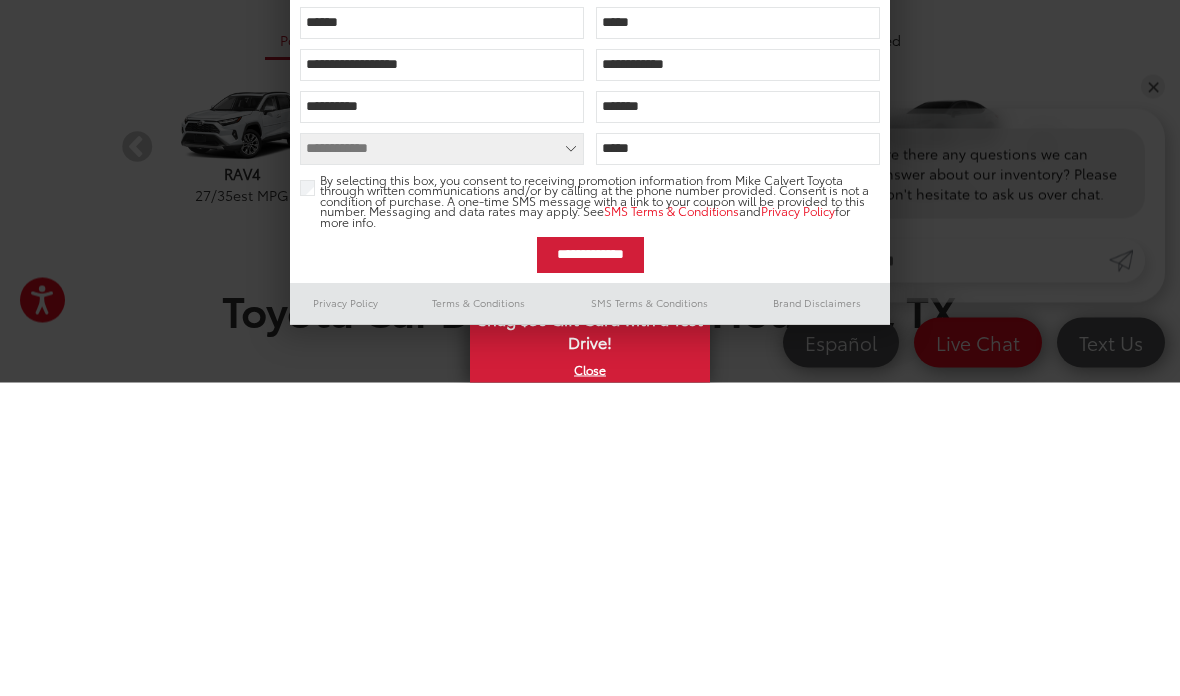 type on "*****" 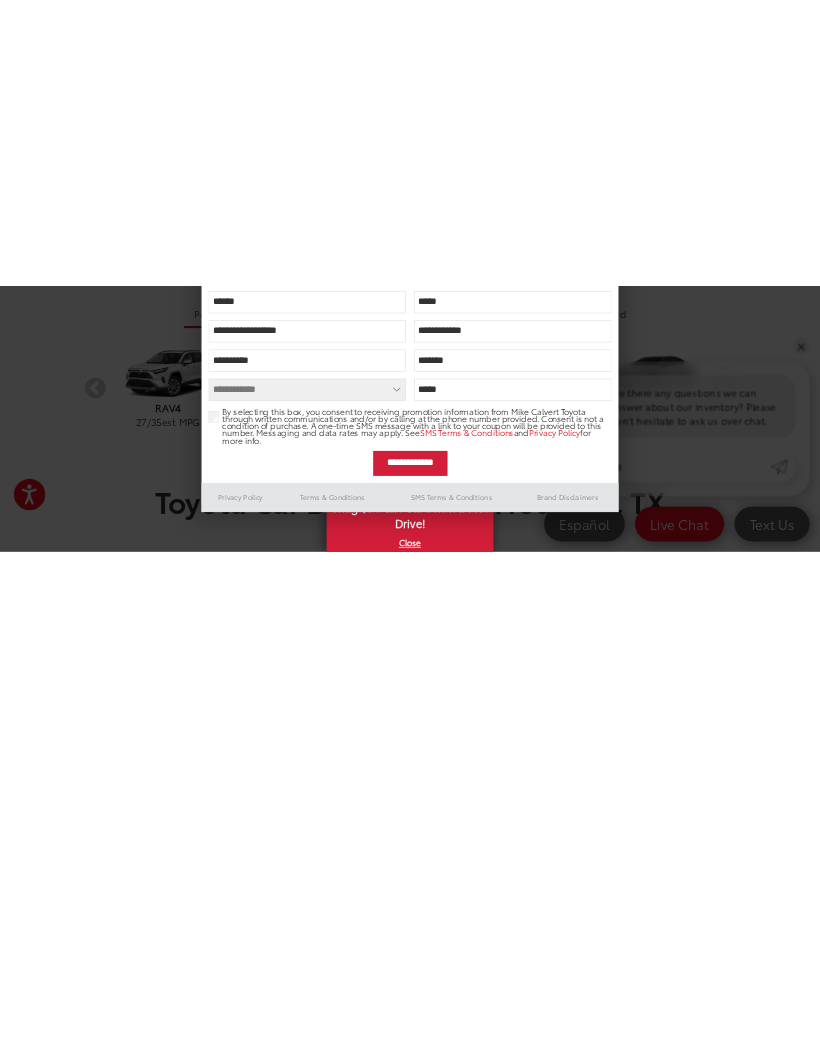 scroll, scrollTop: 605, scrollLeft: 0, axis: vertical 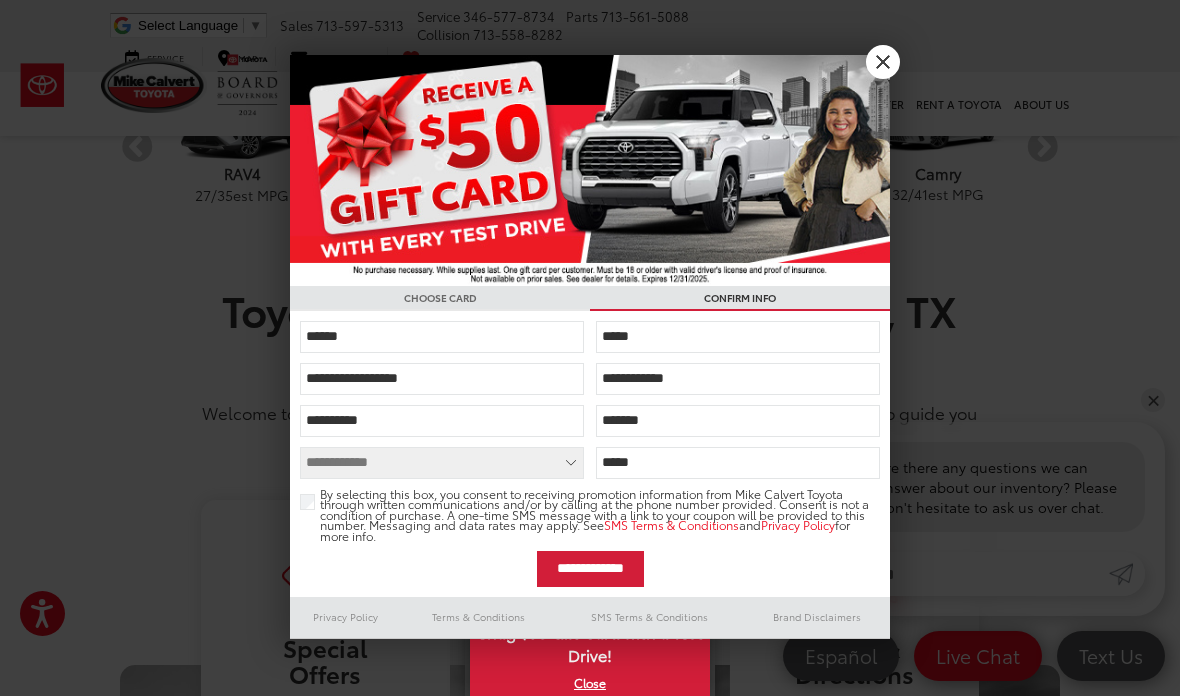 select on "**" 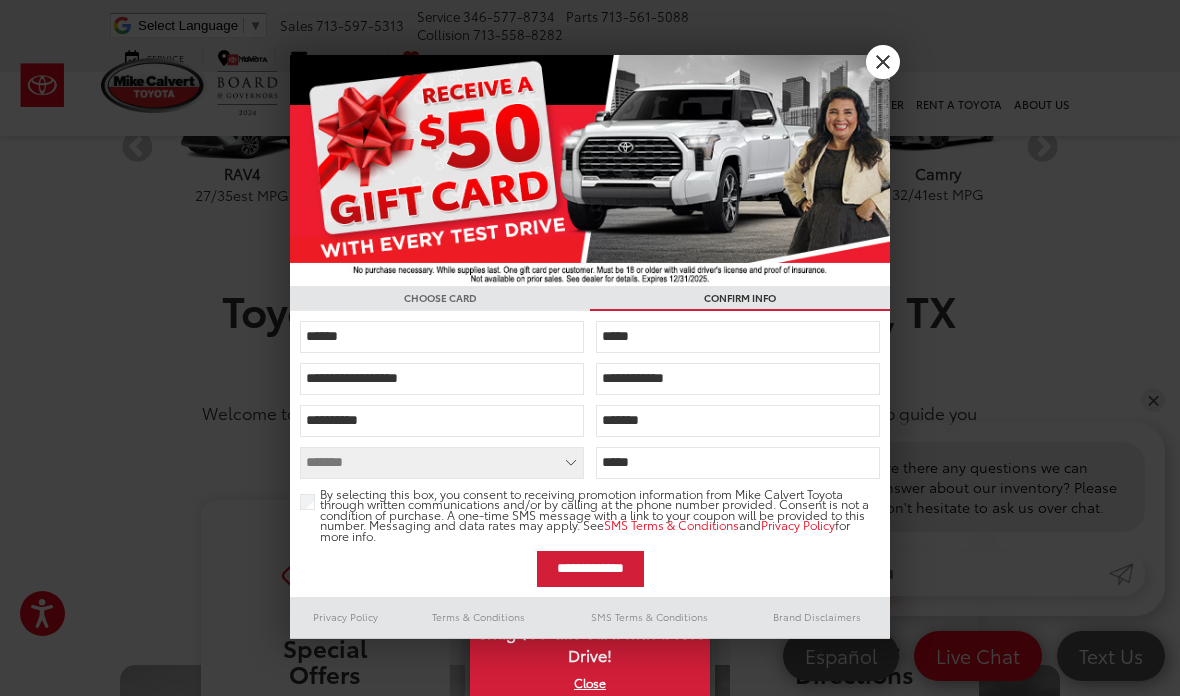 click on "**********" at bounding box center [590, 569] 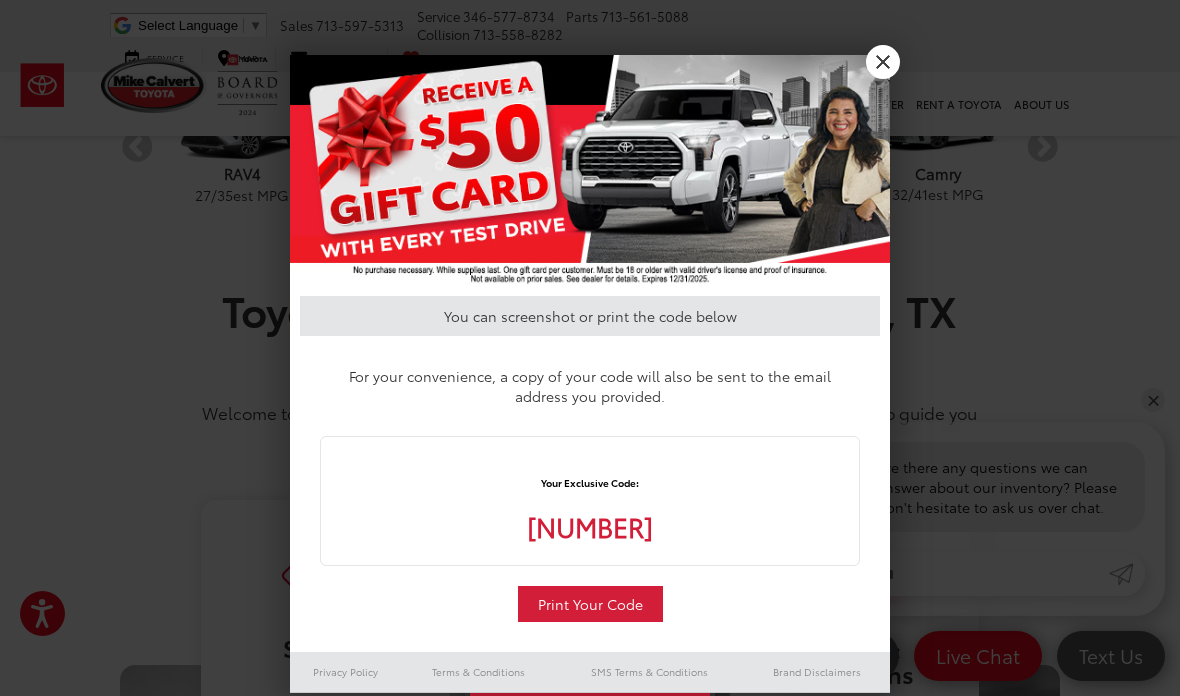 click on "Print Your Code" at bounding box center [590, 604] 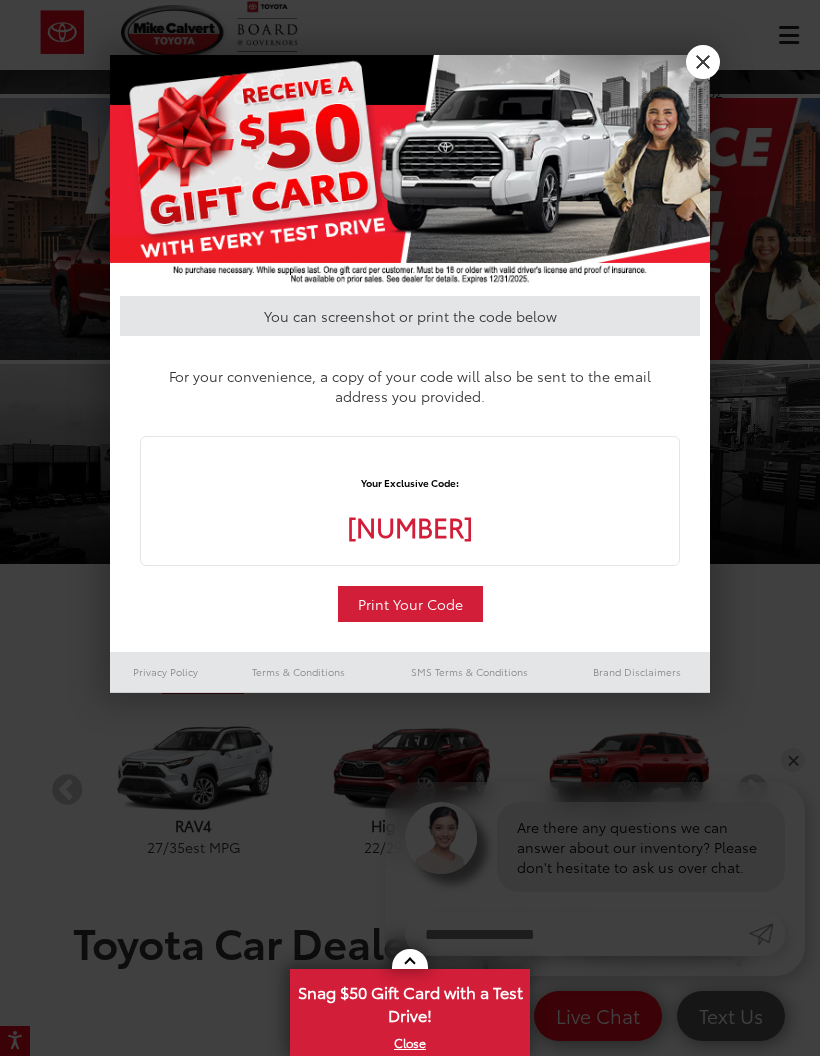 click on "X" at bounding box center (703, 62) 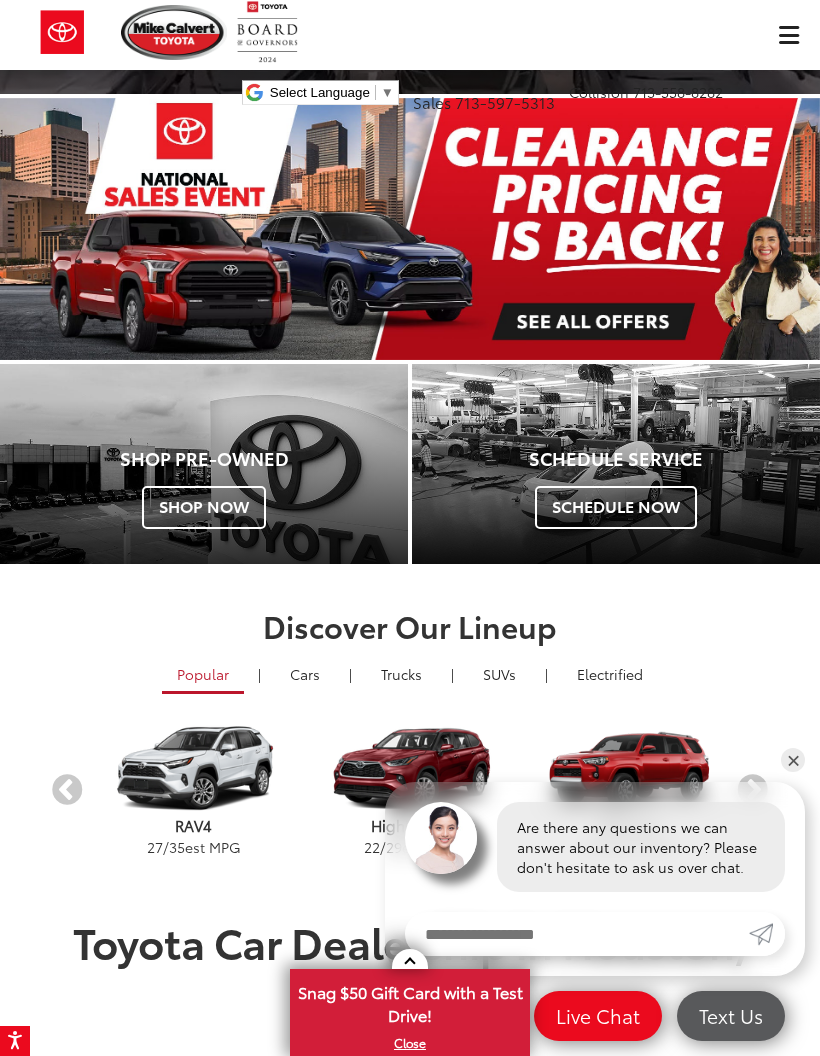 click at bounding box center [174, 32] 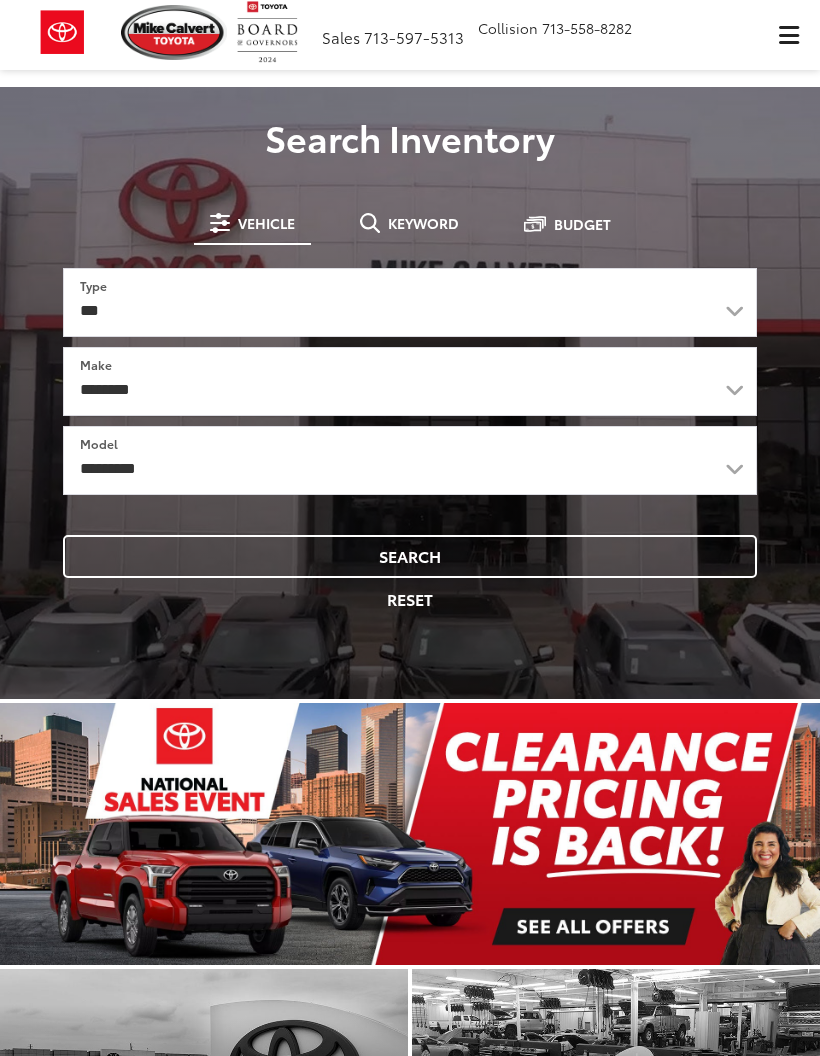 scroll, scrollTop: 0, scrollLeft: 0, axis: both 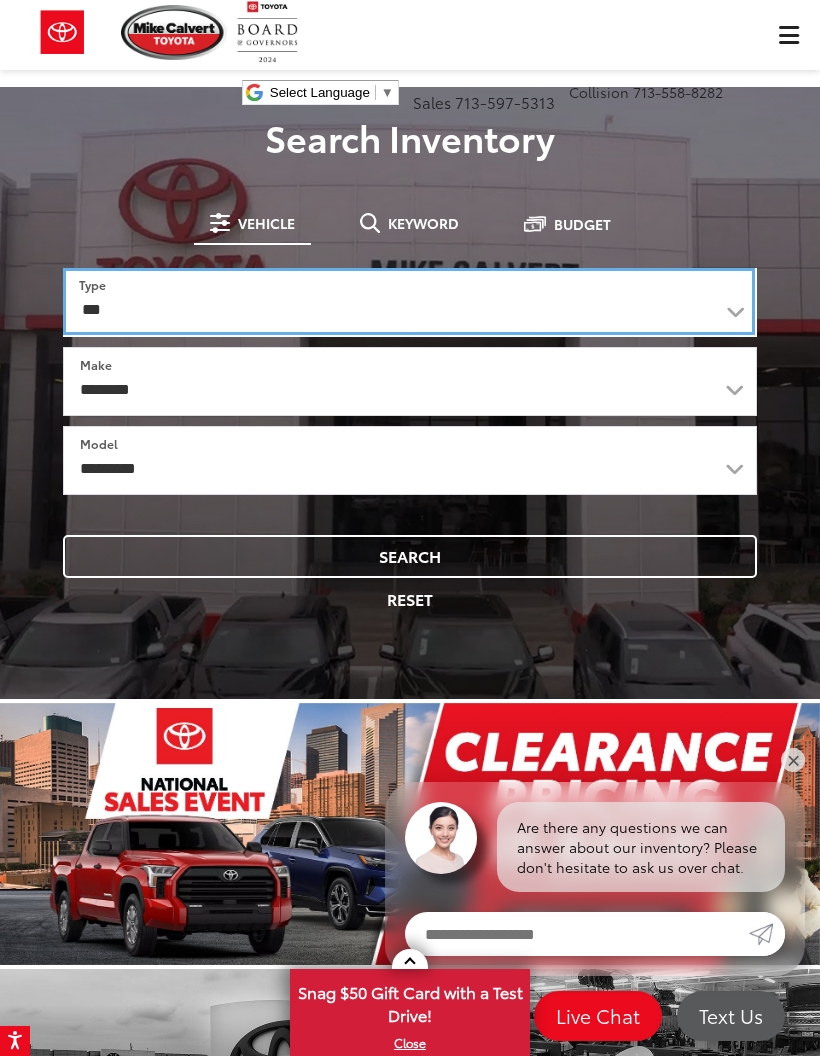 click on "***
***
****
*********" at bounding box center (409, 301) 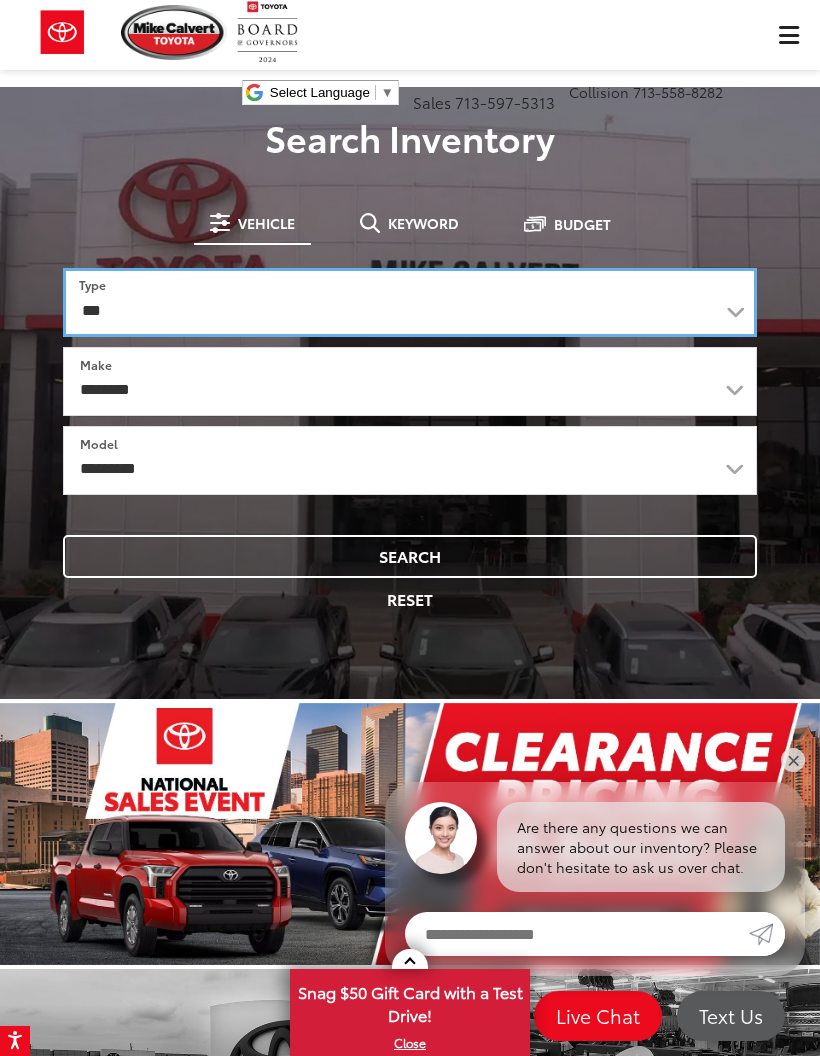 click on "***
***
****
*********" at bounding box center [410, 302] 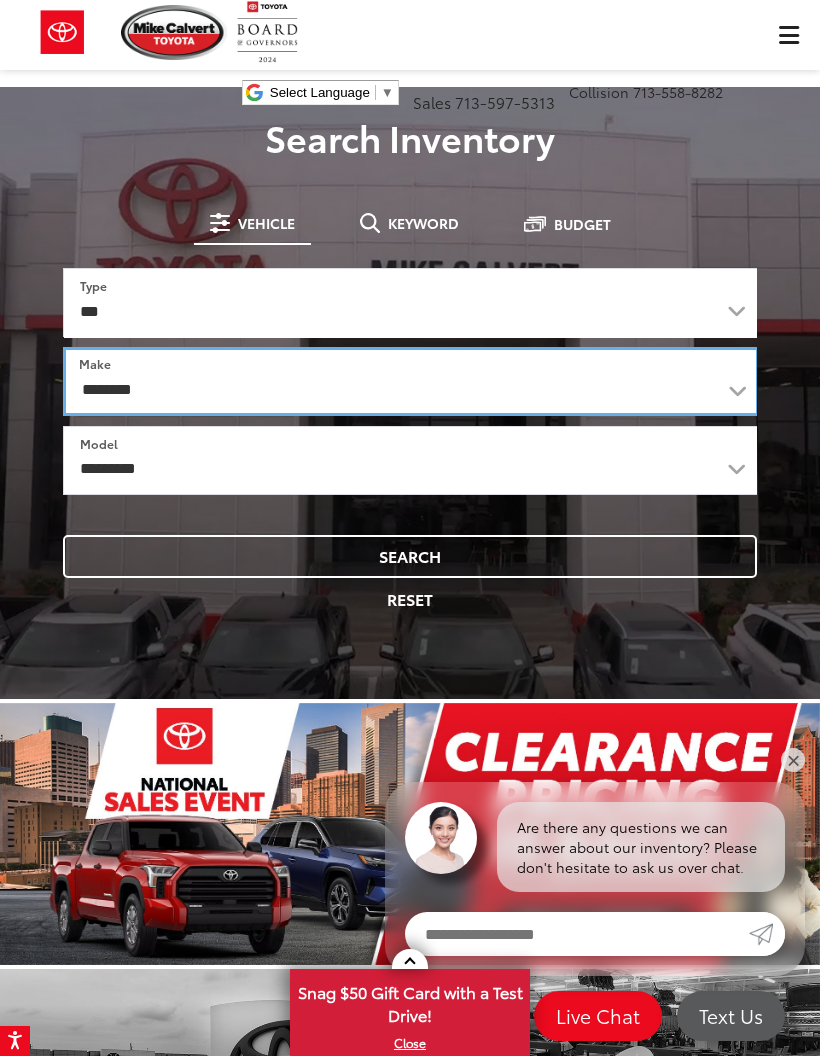 click on "**********" at bounding box center (411, 381) 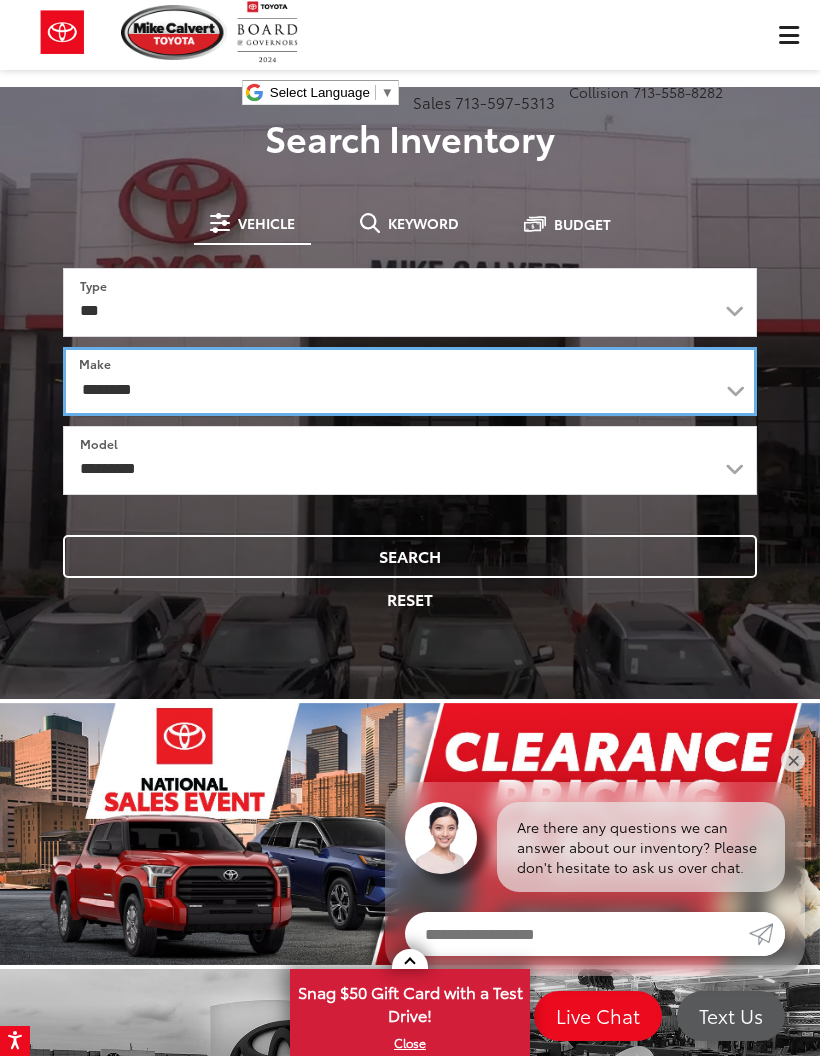 select on "****" 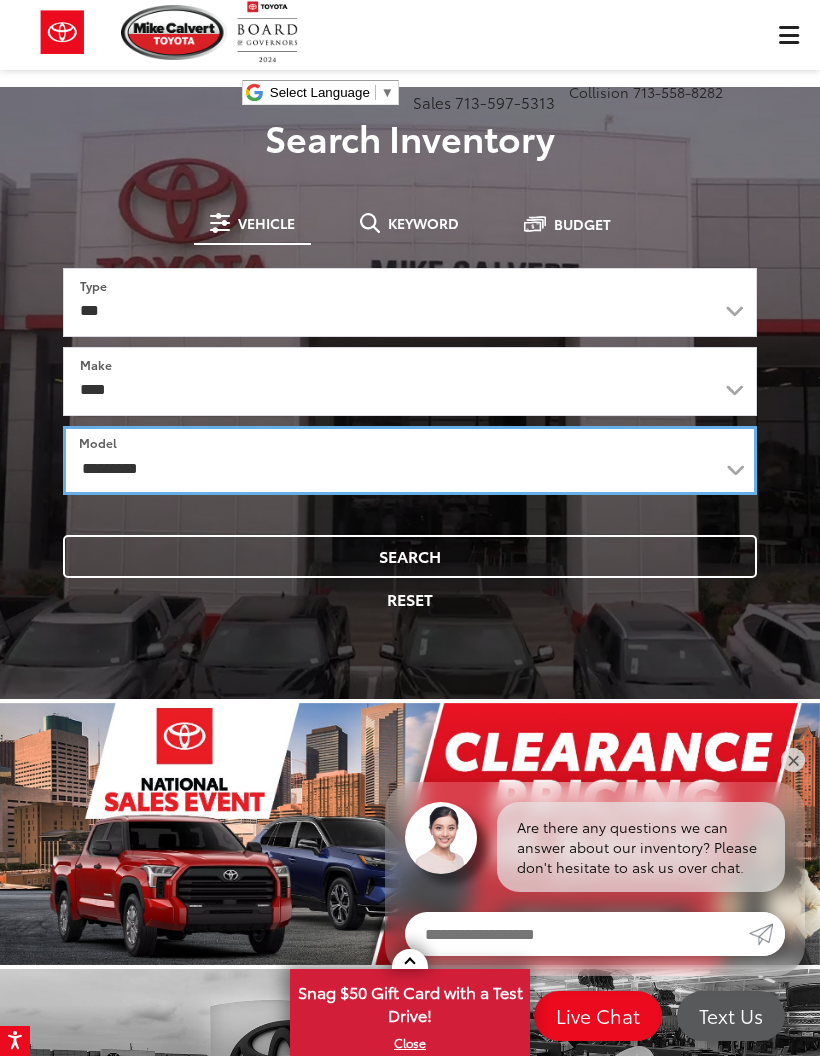 click on "********* **** ****** ***** ******* **** ***** *******" at bounding box center (410, 460) 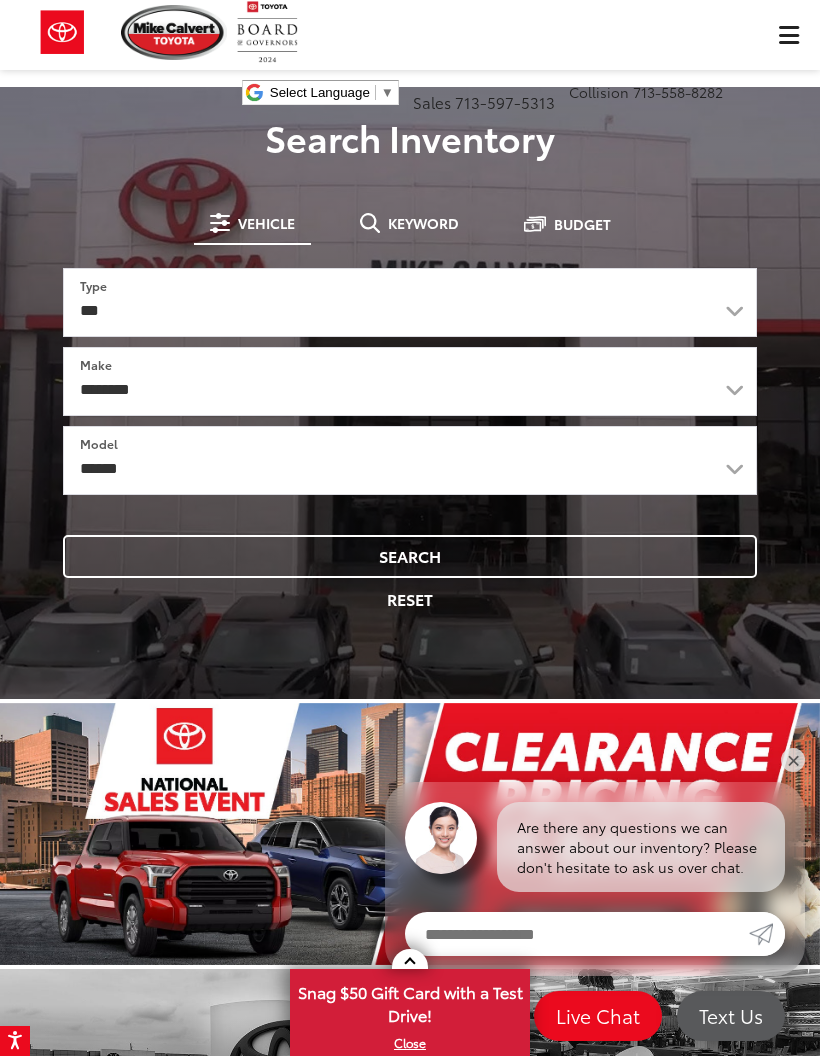 click on "Search" at bounding box center [410, 556] 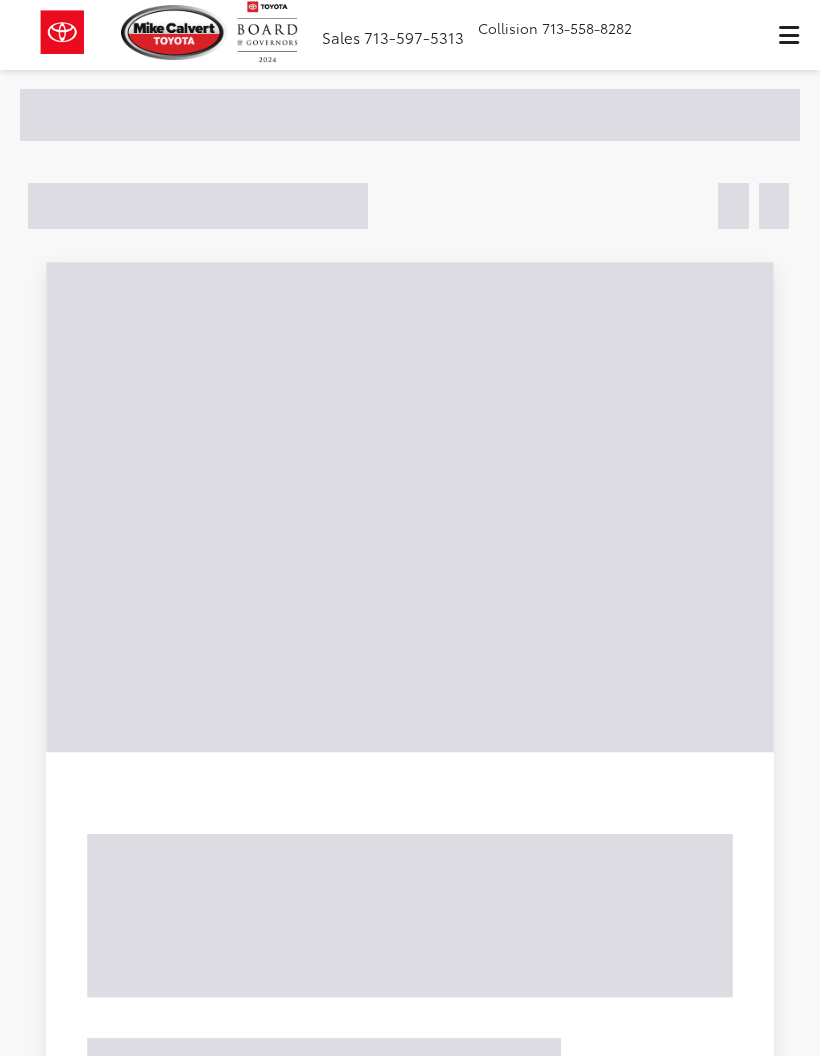 scroll, scrollTop: 0, scrollLeft: 0, axis: both 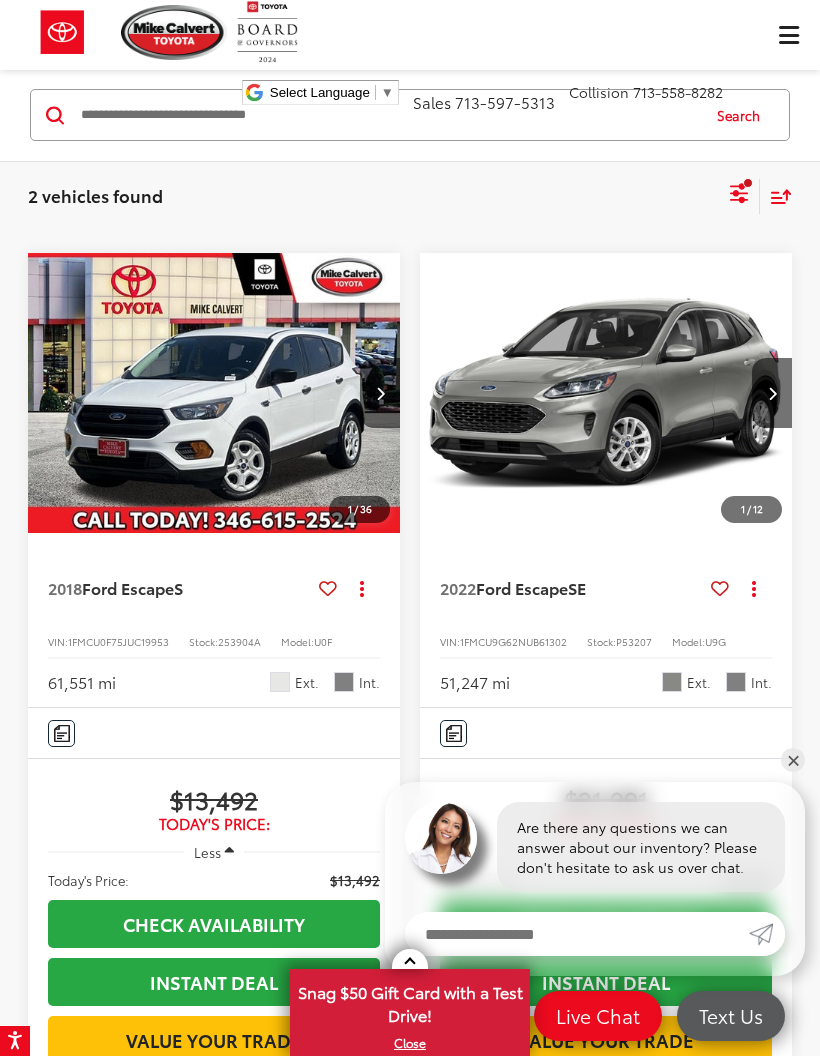 click at bounding box center [214, 393] 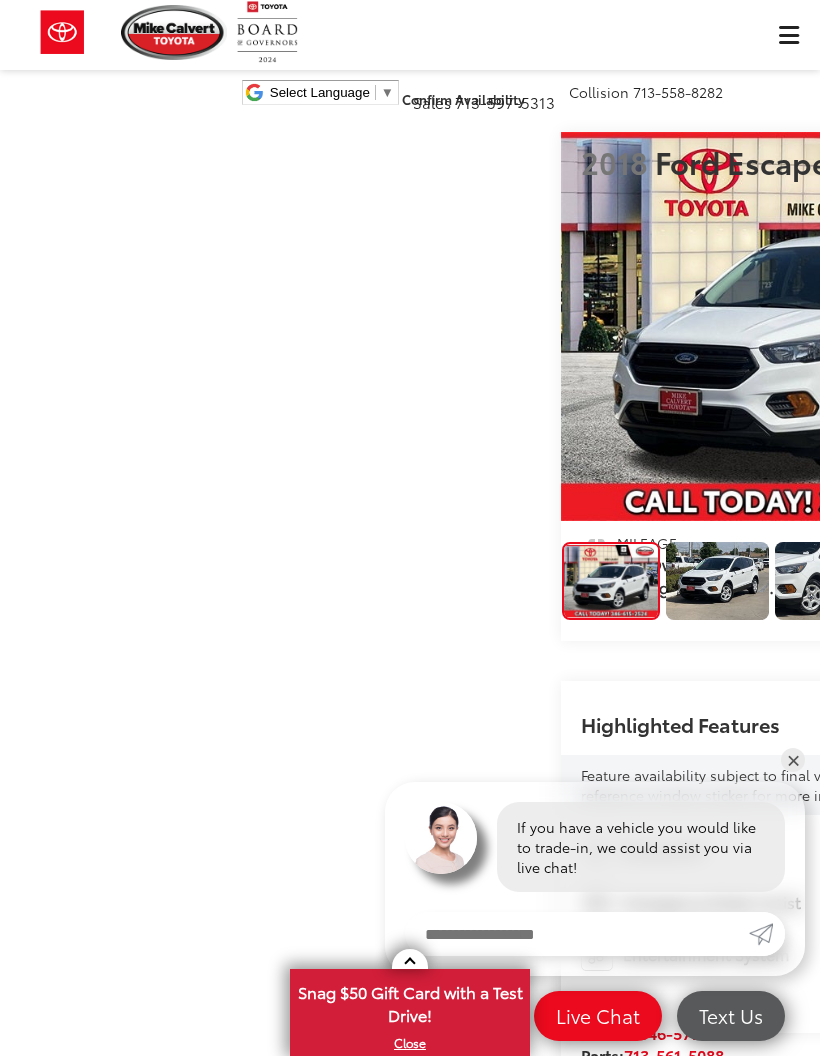 scroll, scrollTop: 394, scrollLeft: 0, axis: vertical 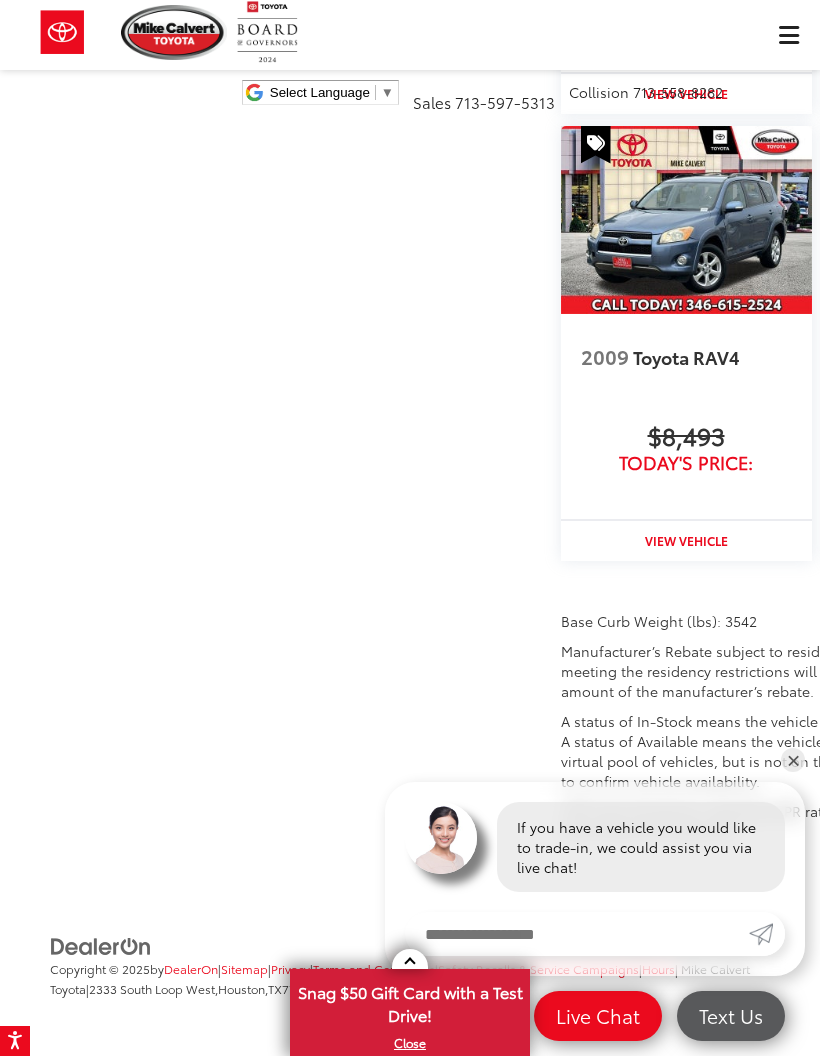 click at bounding box center (621, -858) 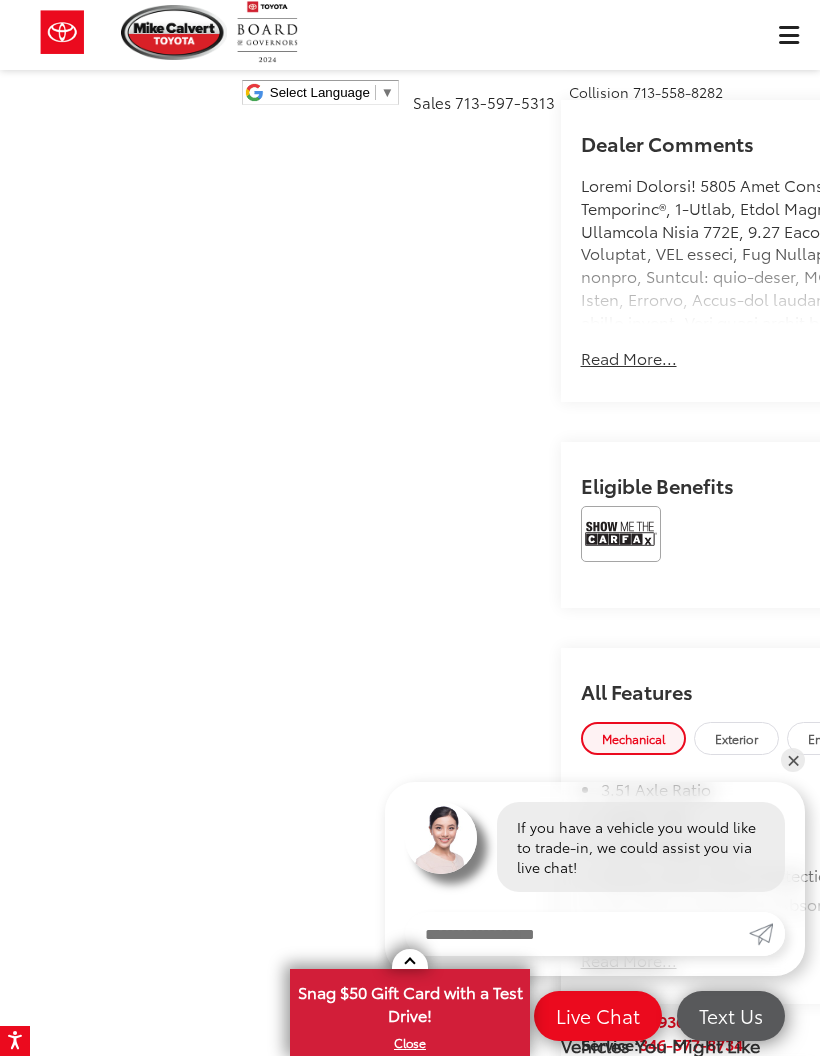 scroll, scrollTop: 1012, scrollLeft: 0, axis: vertical 